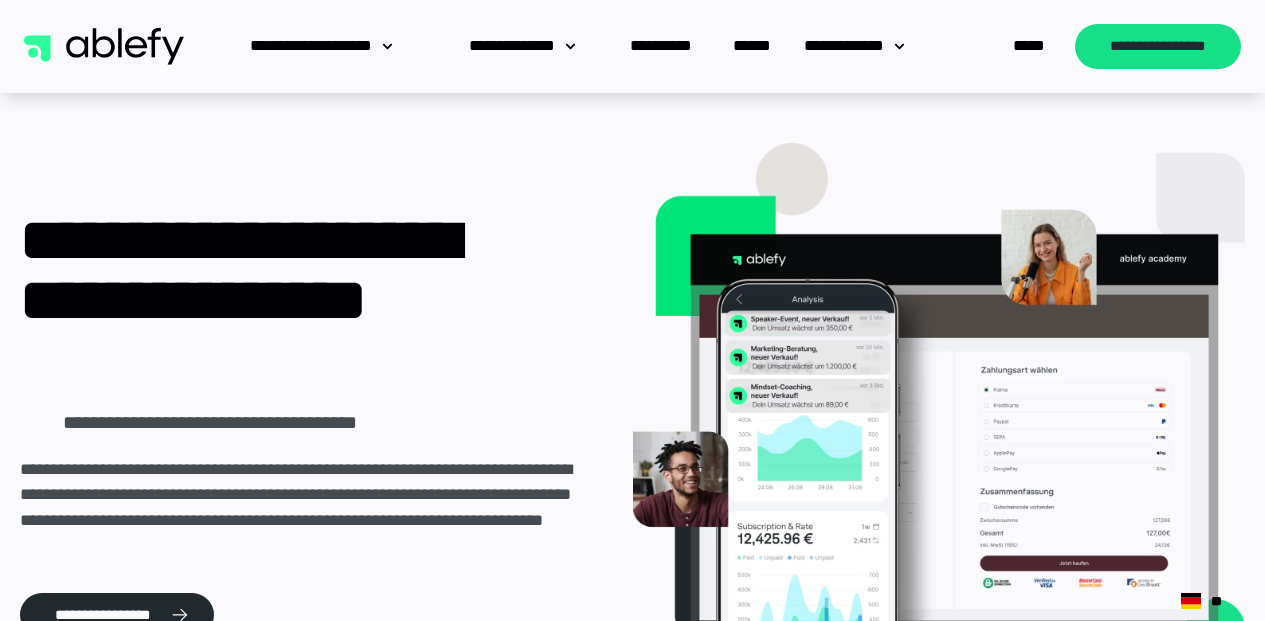 scroll, scrollTop: 0, scrollLeft: 0, axis: both 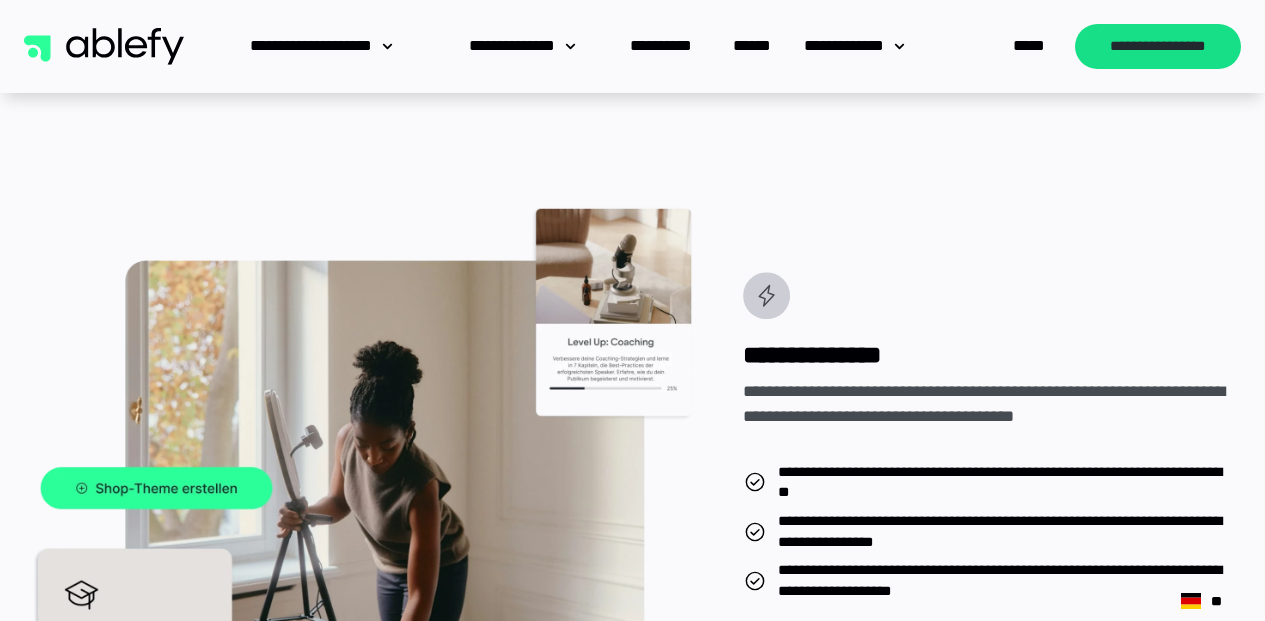 click at bounding box center (104, 47) 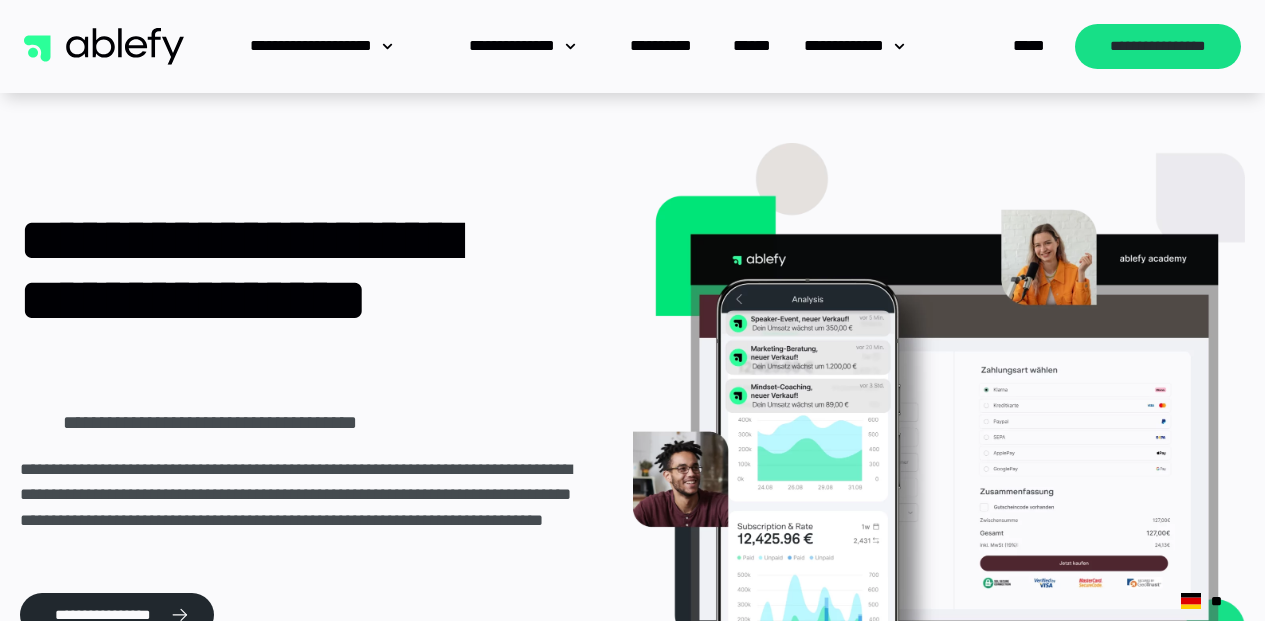 scroll, scrollTop: 0, scrollLeft: 0, axis: both 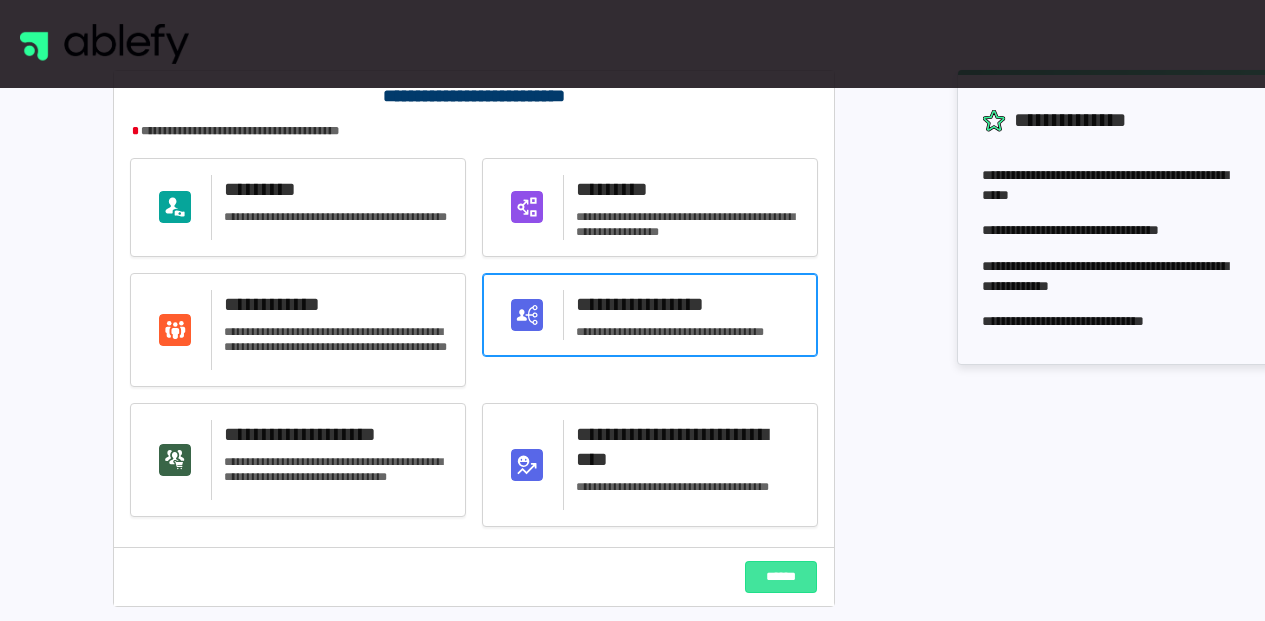 click on "**********" 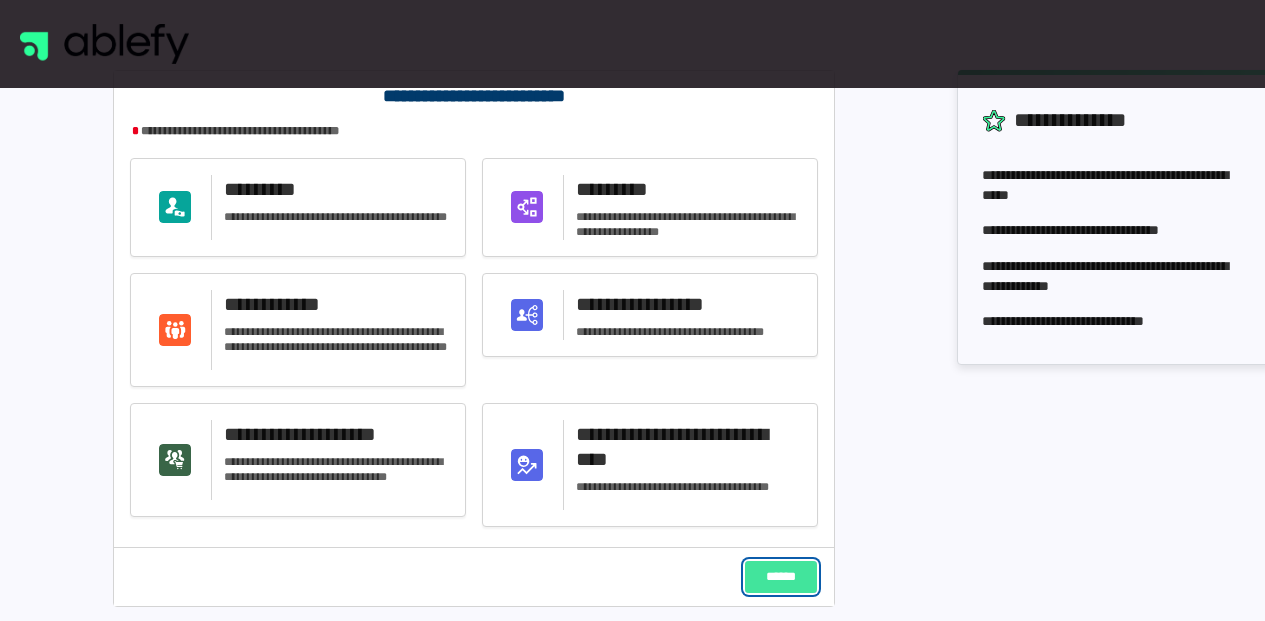 click on "******" 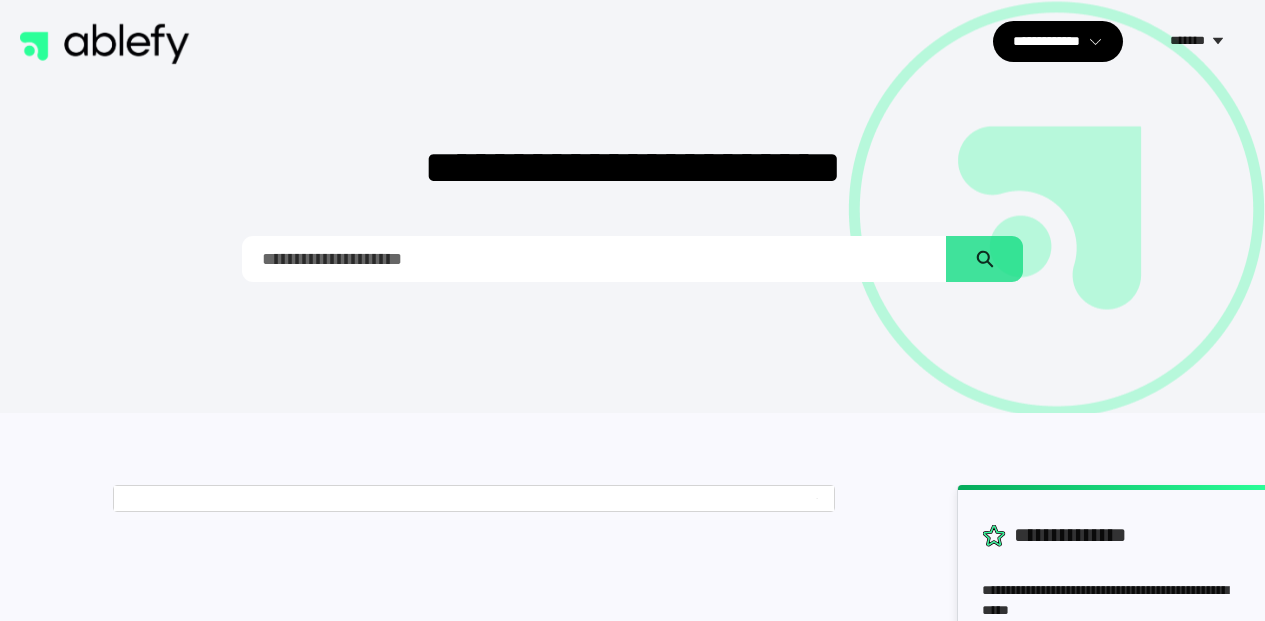scroll, scrollTop: 0, scrollLeft: 0, axis: both 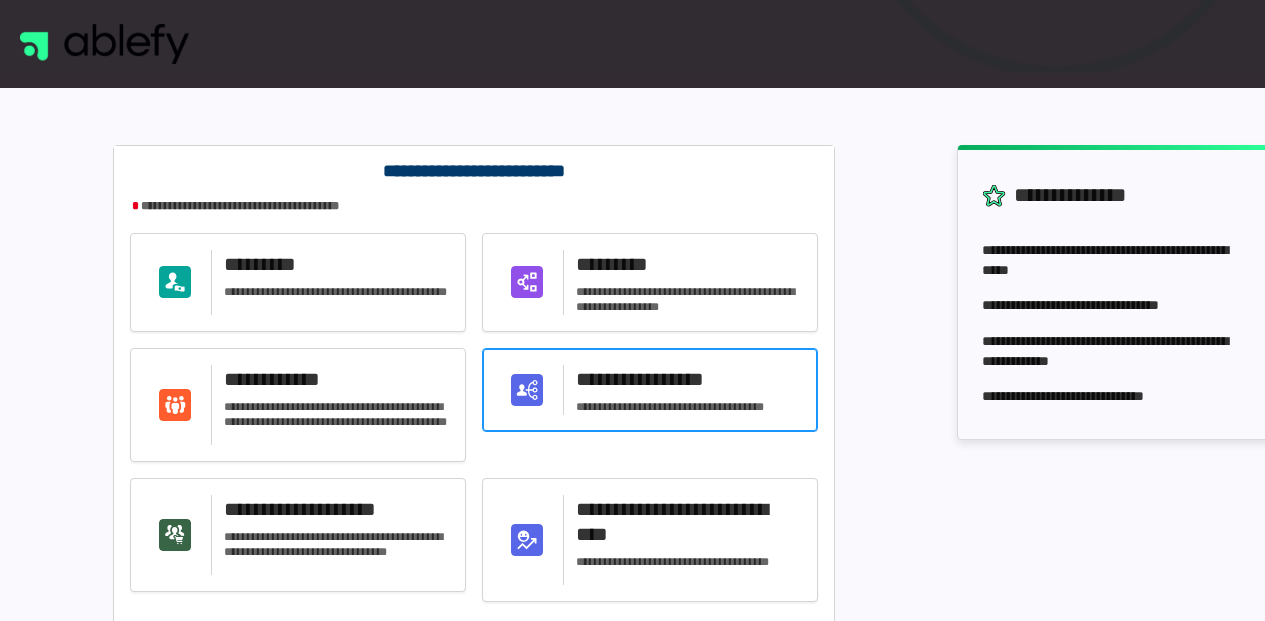 click on "**********" 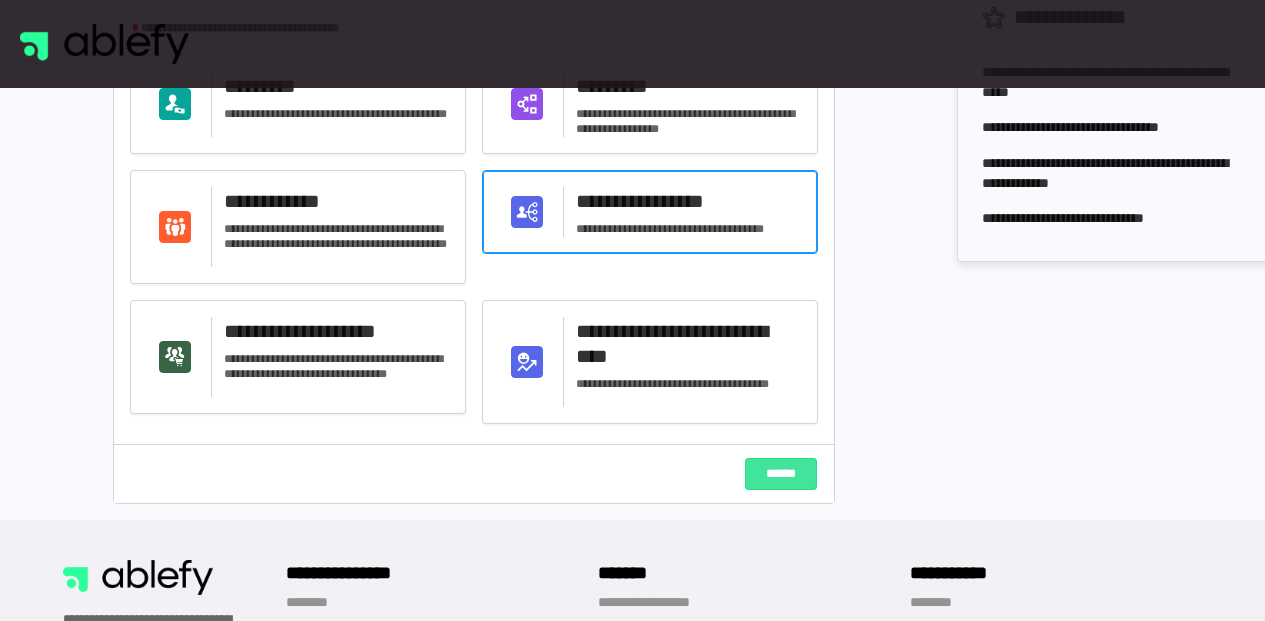 scroll, scrollTop: 550, scrollLeft: 0, axis: vertical 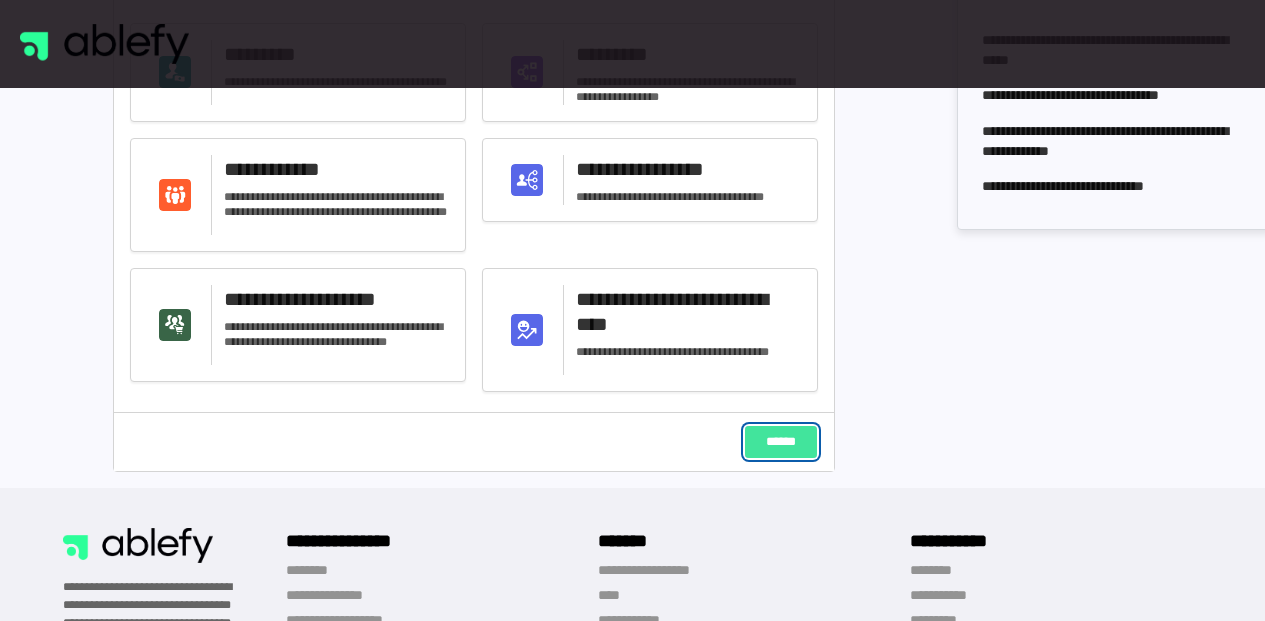 click on "******" 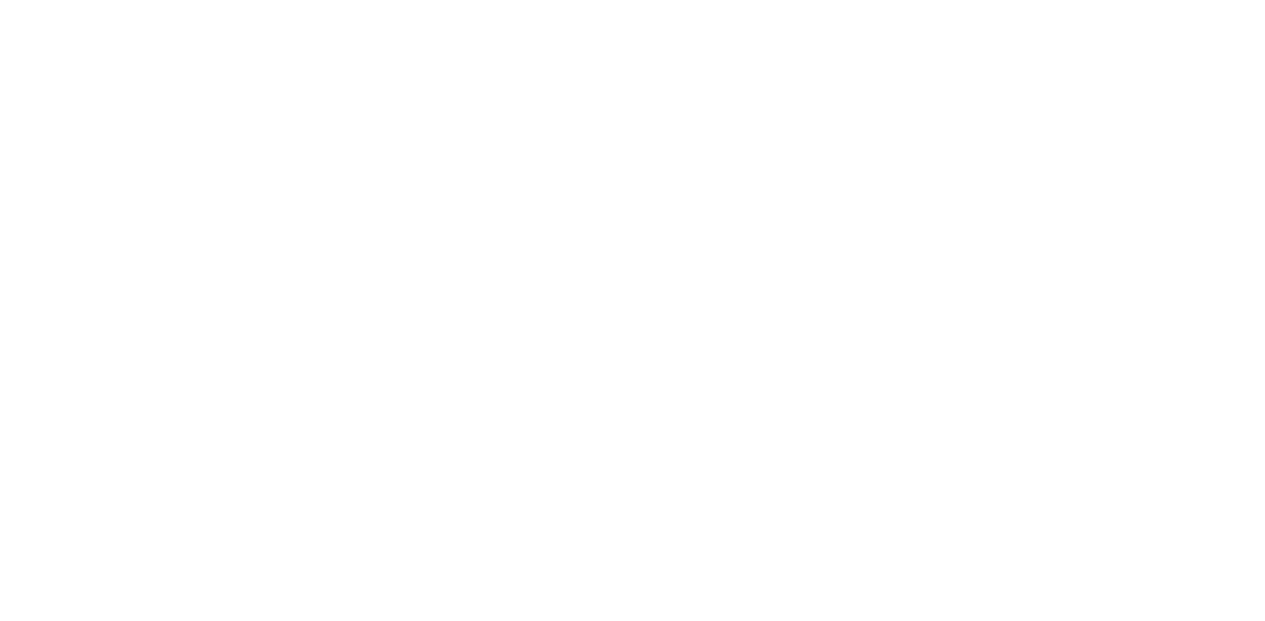 scroll, scrollTop: 0, scrollLeft: 0, axis: both 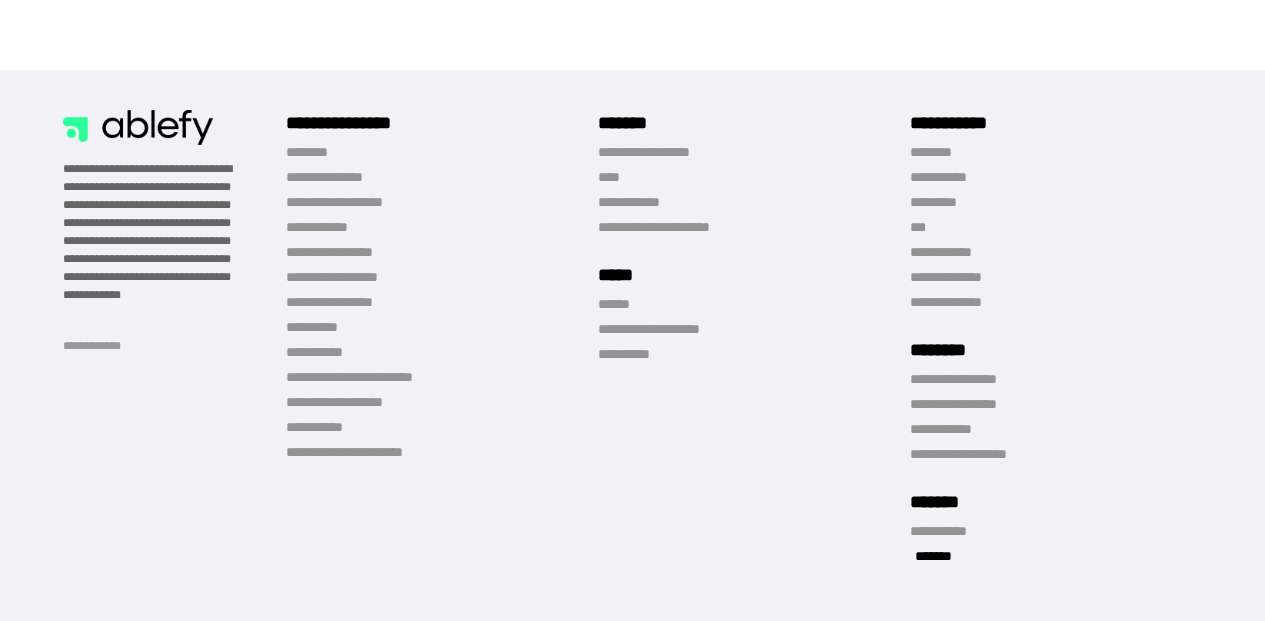 click on "*******" at bounding box center [933, 556] 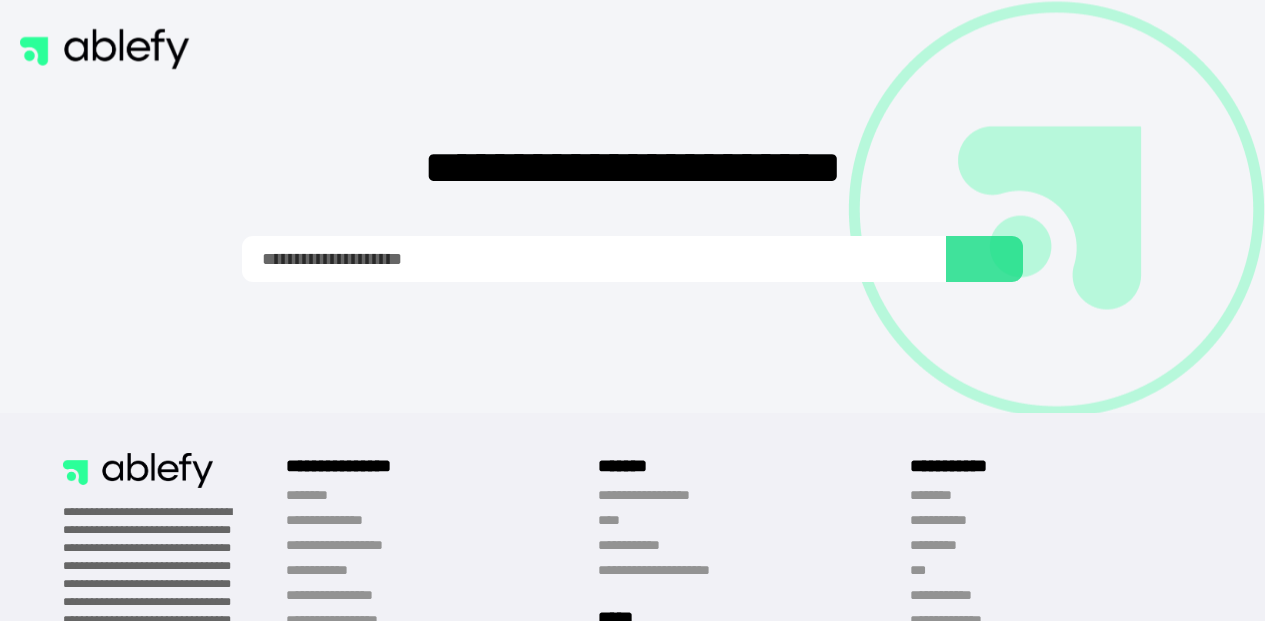 scroll, scrollTop: 0, scrollLeft: 0, axis: both 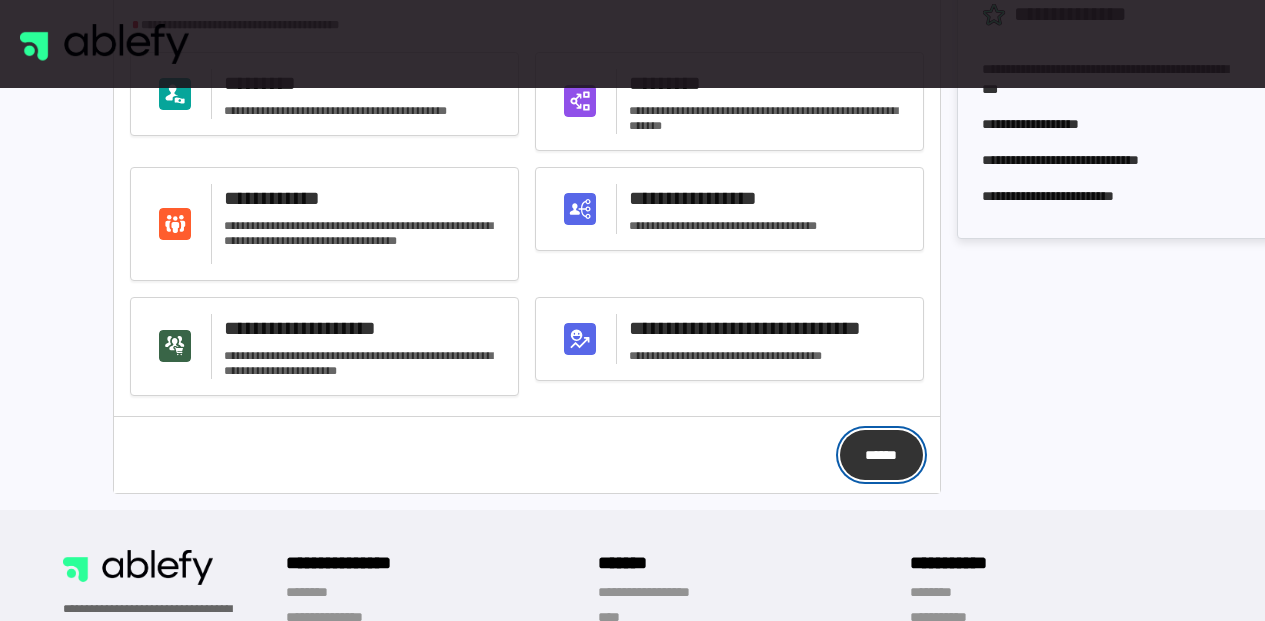 click on "******" 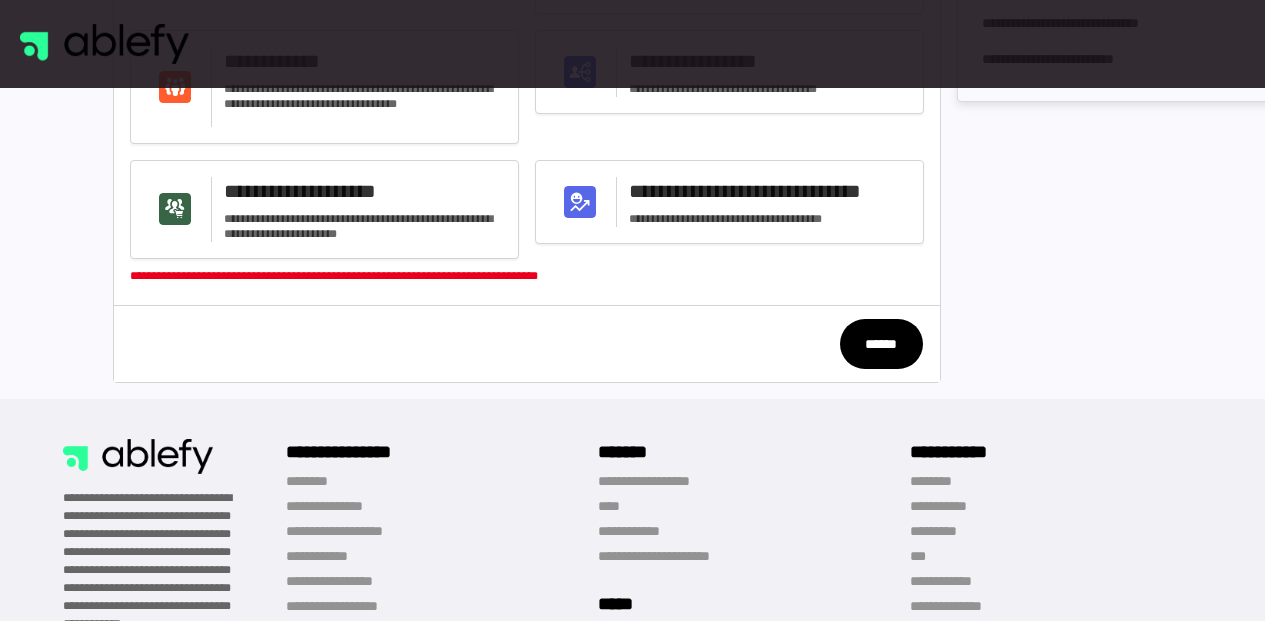 scroll, scrollTop: 327, scrollLeft: 0, axis: vertical 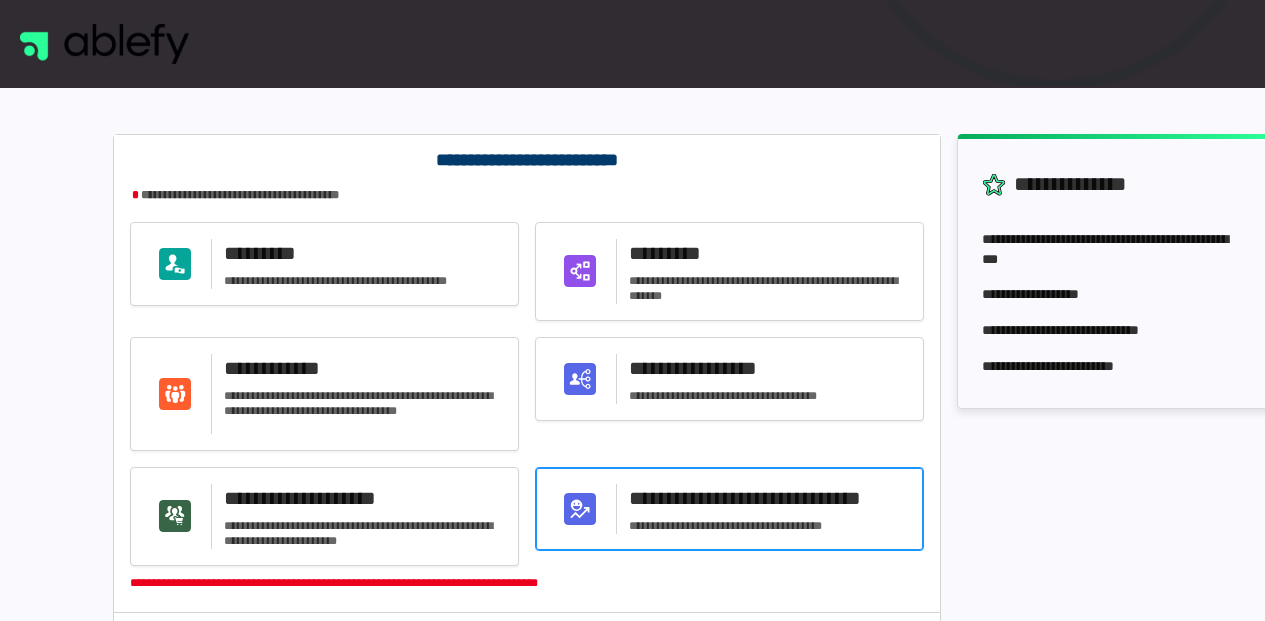 click on "**********" 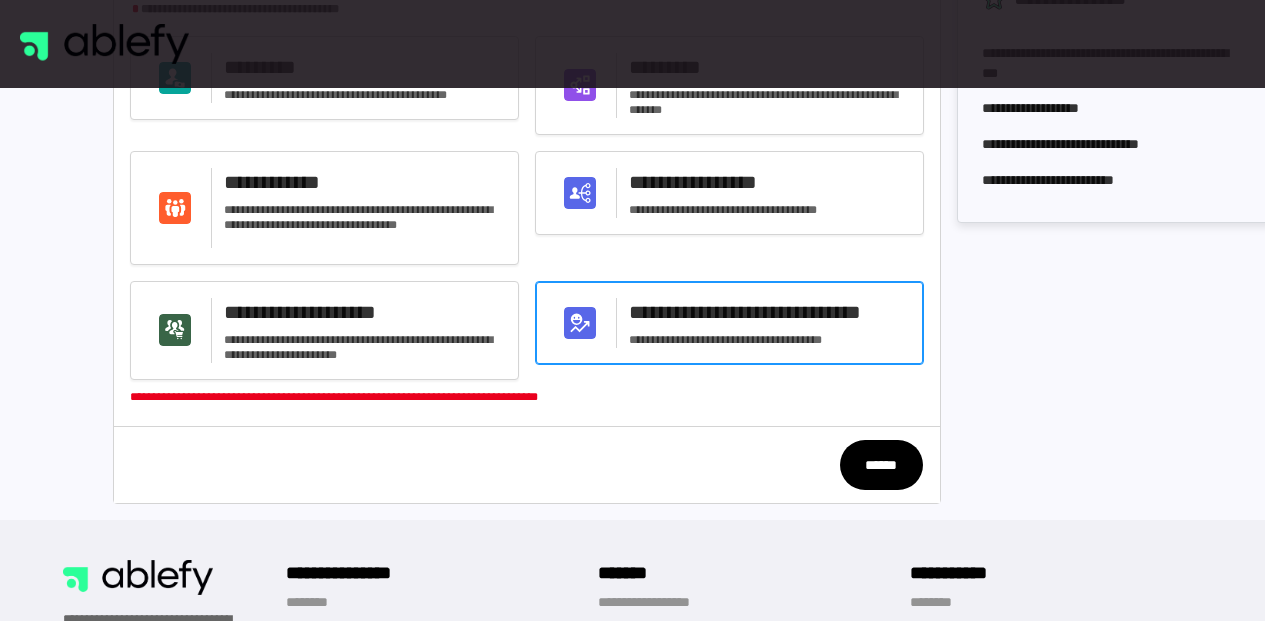 scroll, scrollTop: 651, scrollLeft: 0, axis: vertical 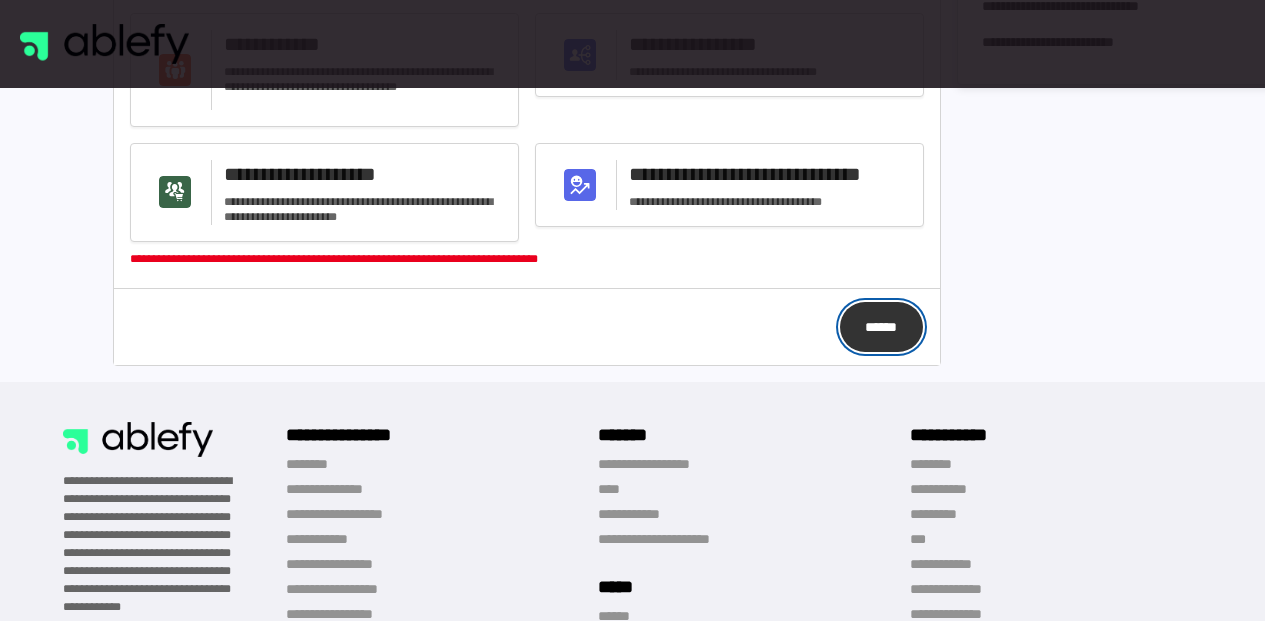 click on "******" 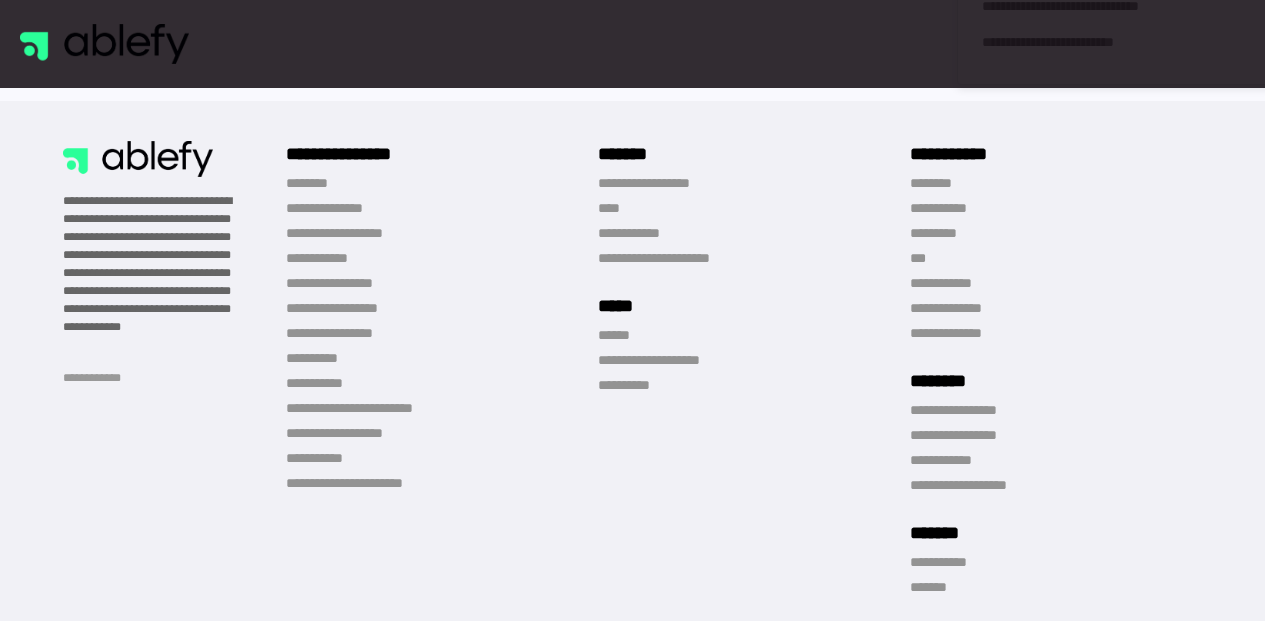 scroll, scrollTop: 262, scrollLeft: 0, axis: vertical 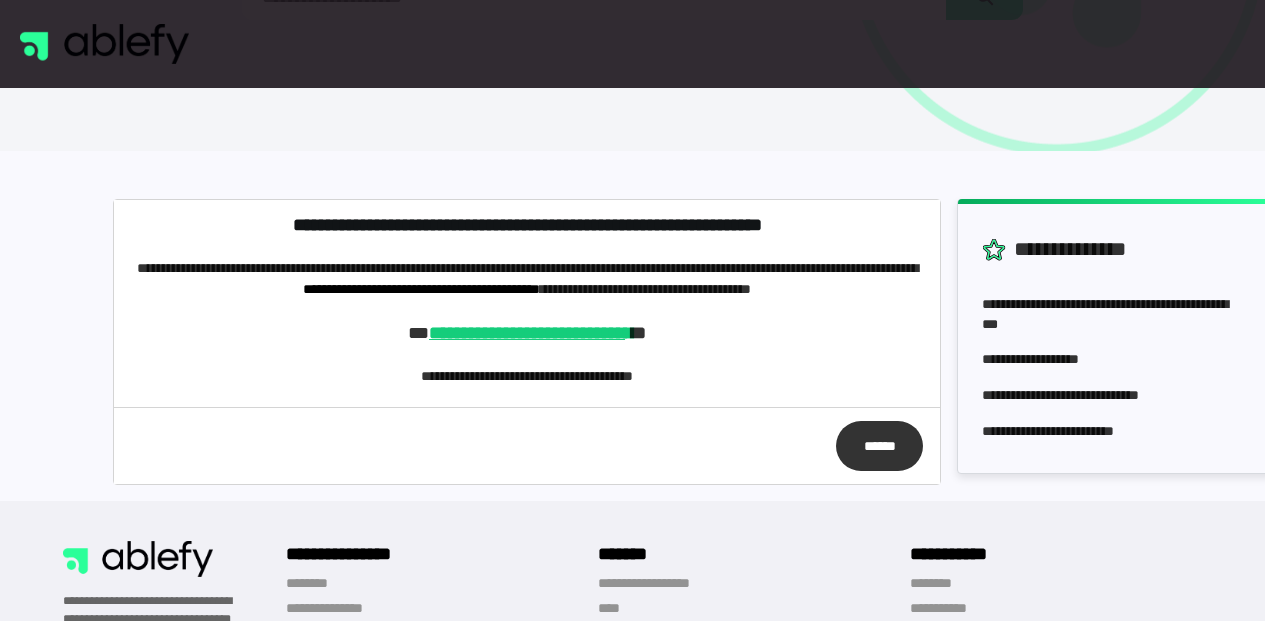 click on "**********" 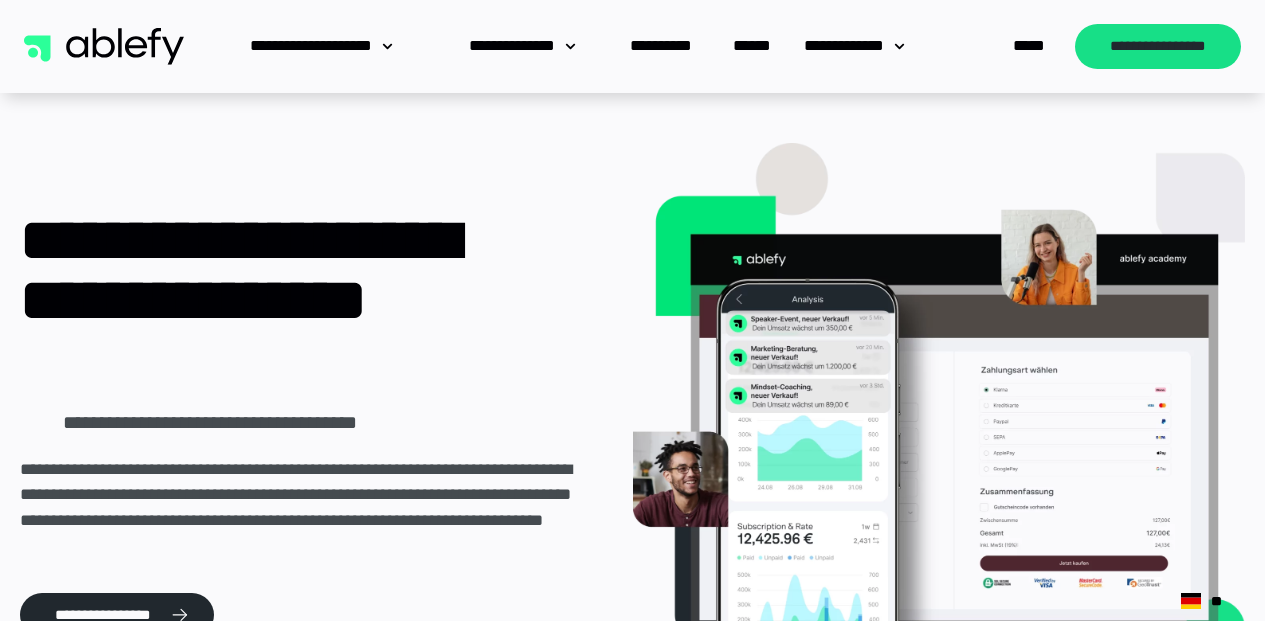 scroll, scrollTop: 0, scrollLeft: 0, axis: both 